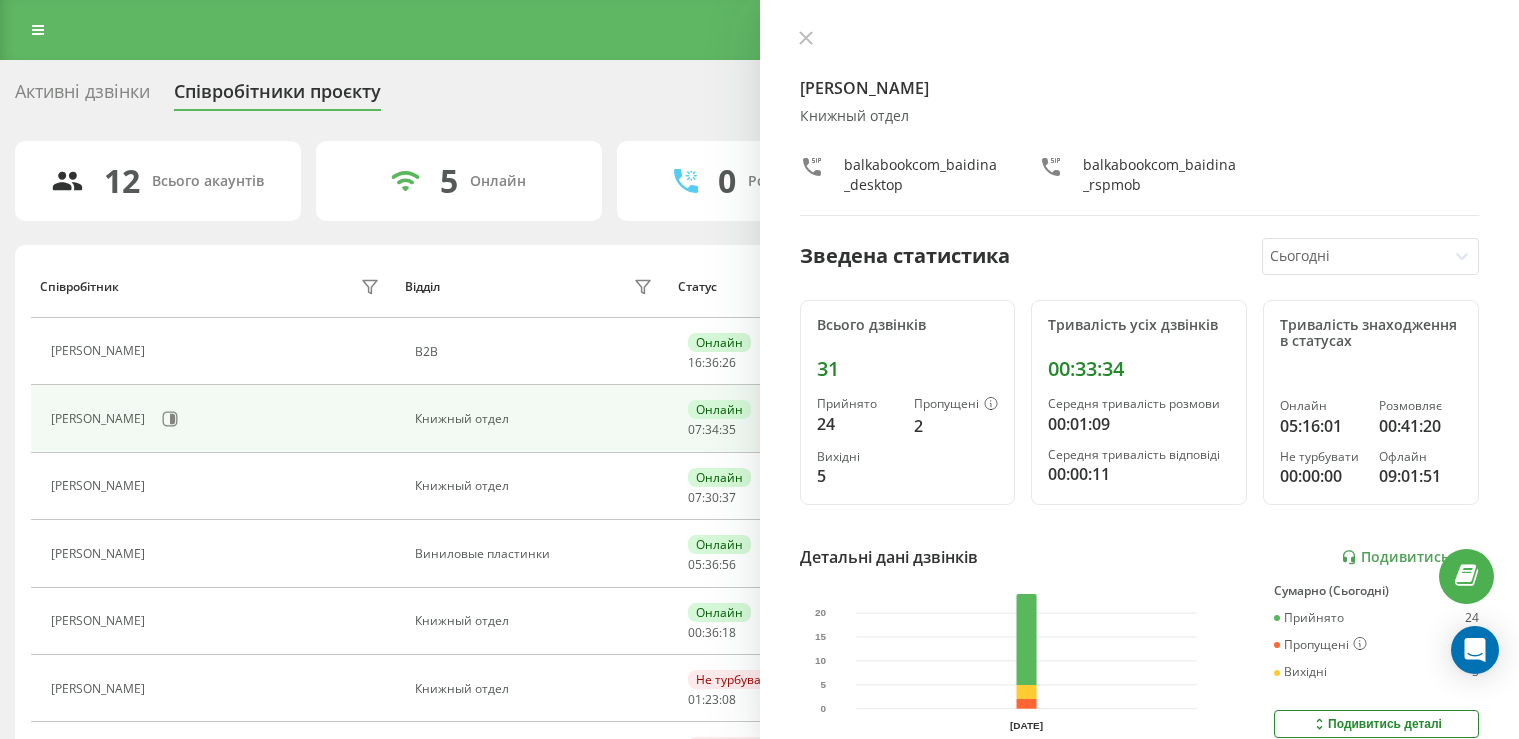scroll, scrollTop: 0, scrollLeft: 0, axis: both 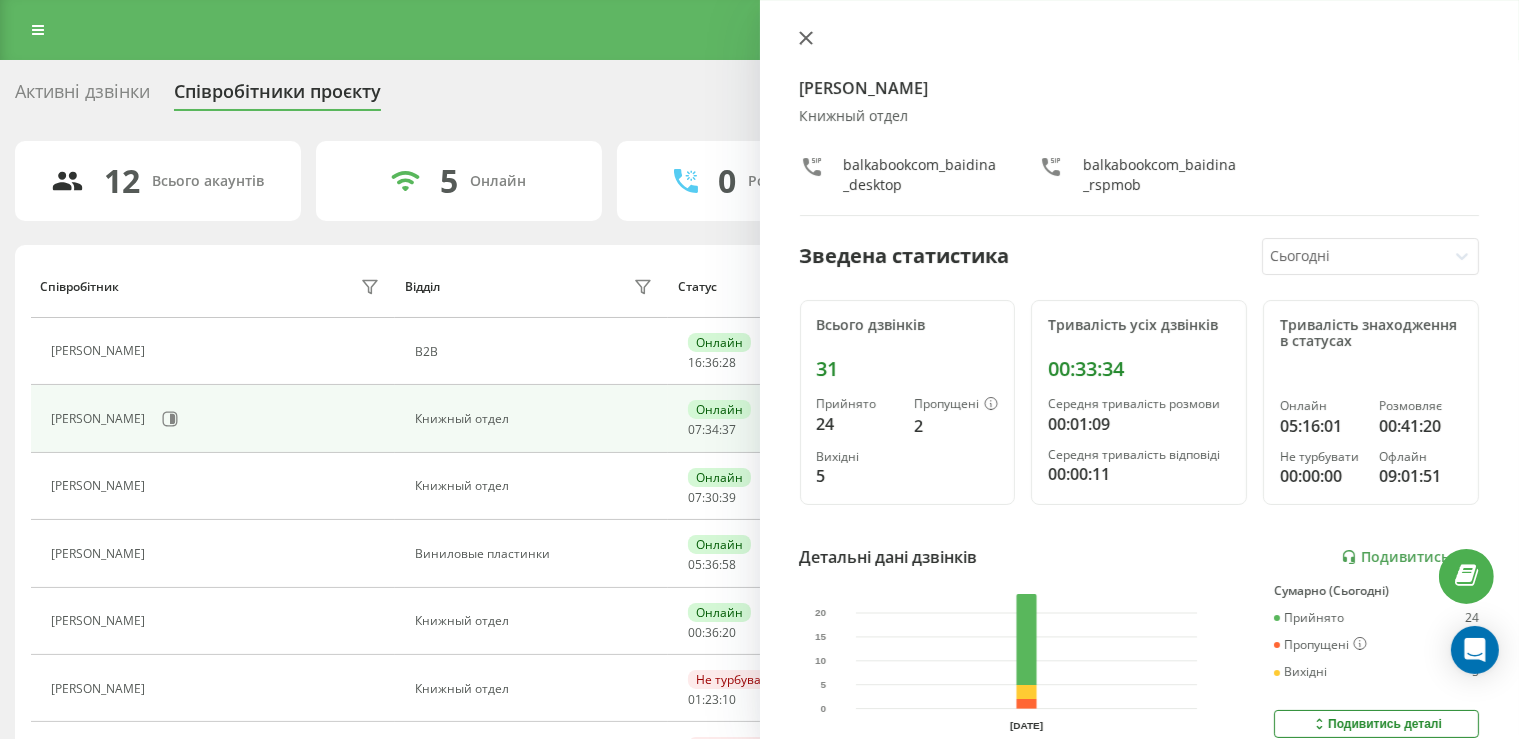 click at bounding box center (806, 39) 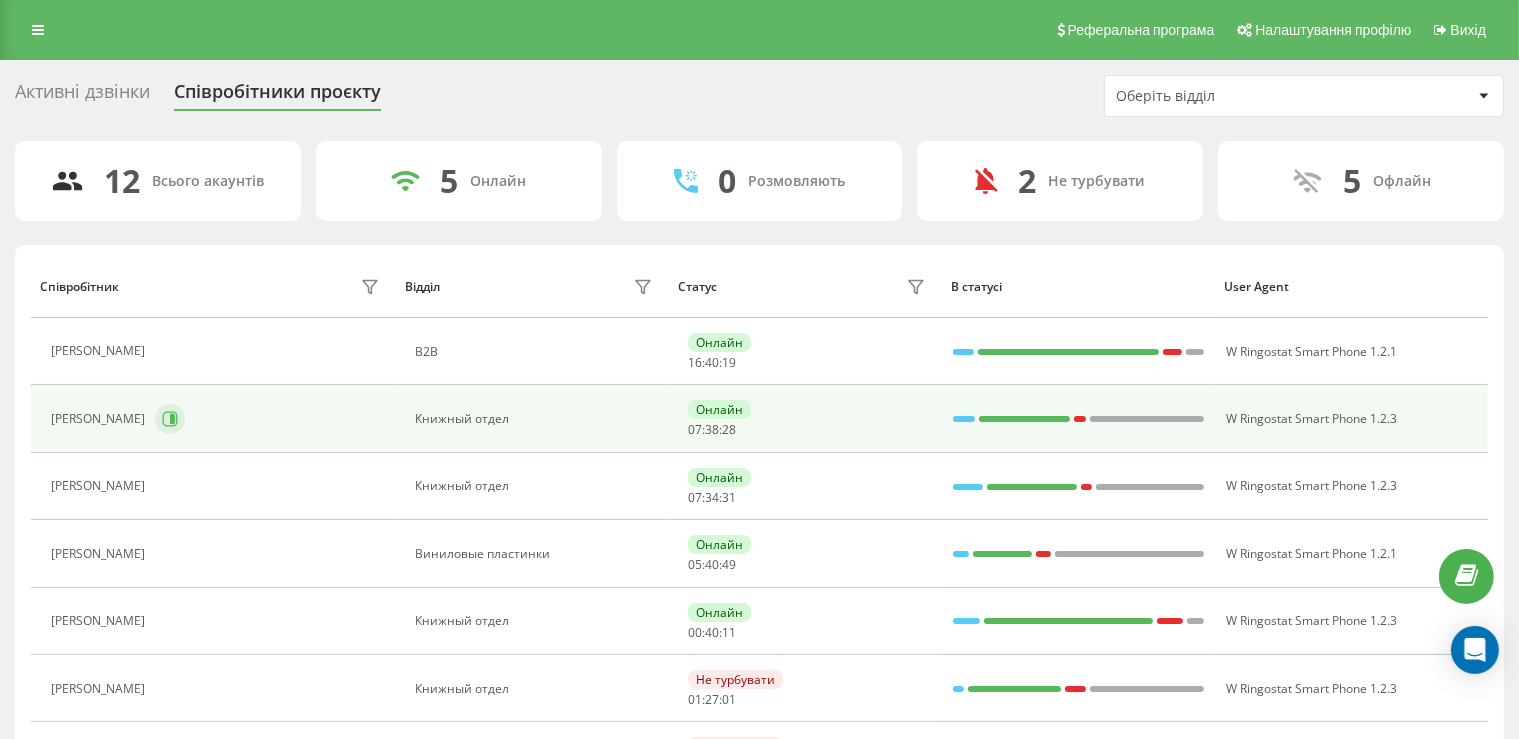 click 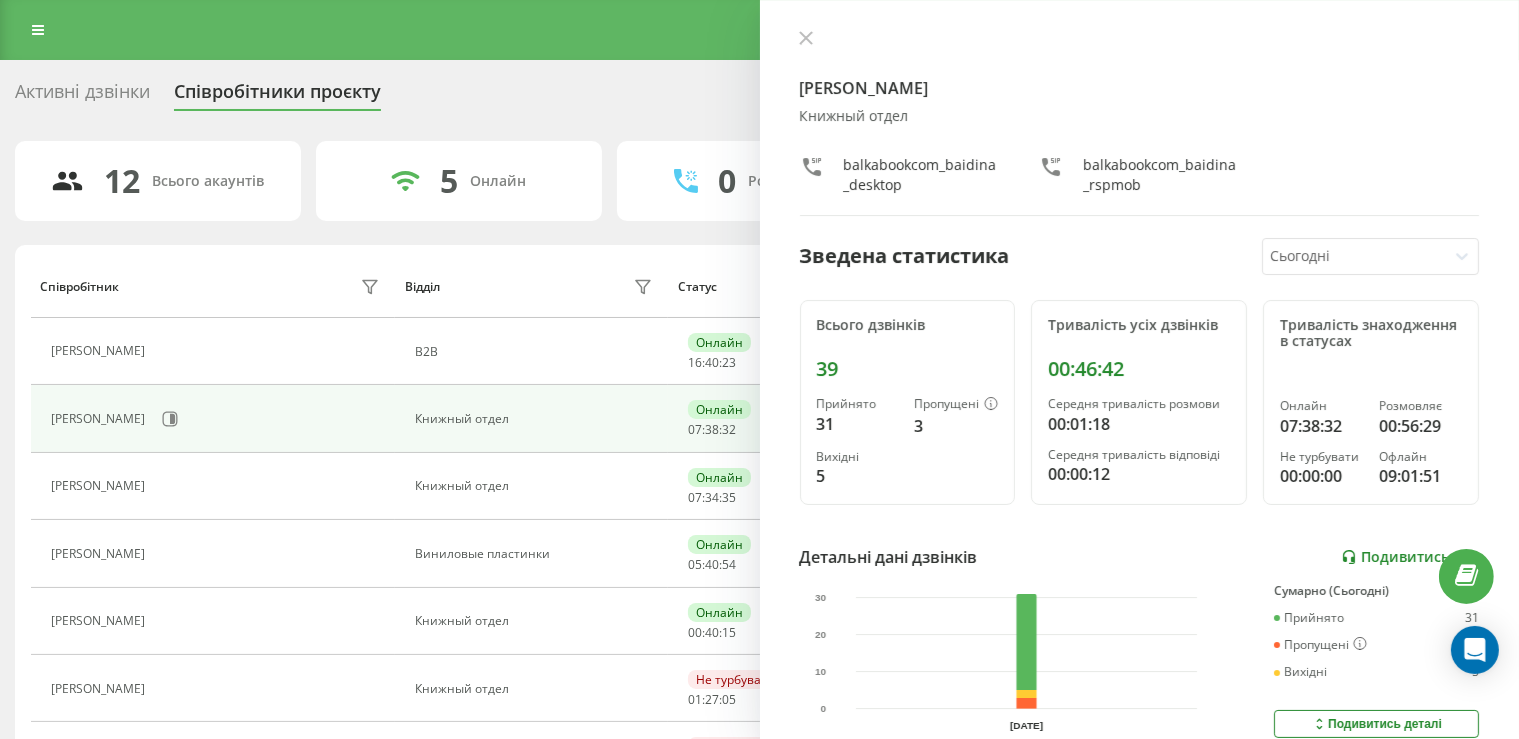 click on "Подивитись звіт" at bounding box center [1410, 557] 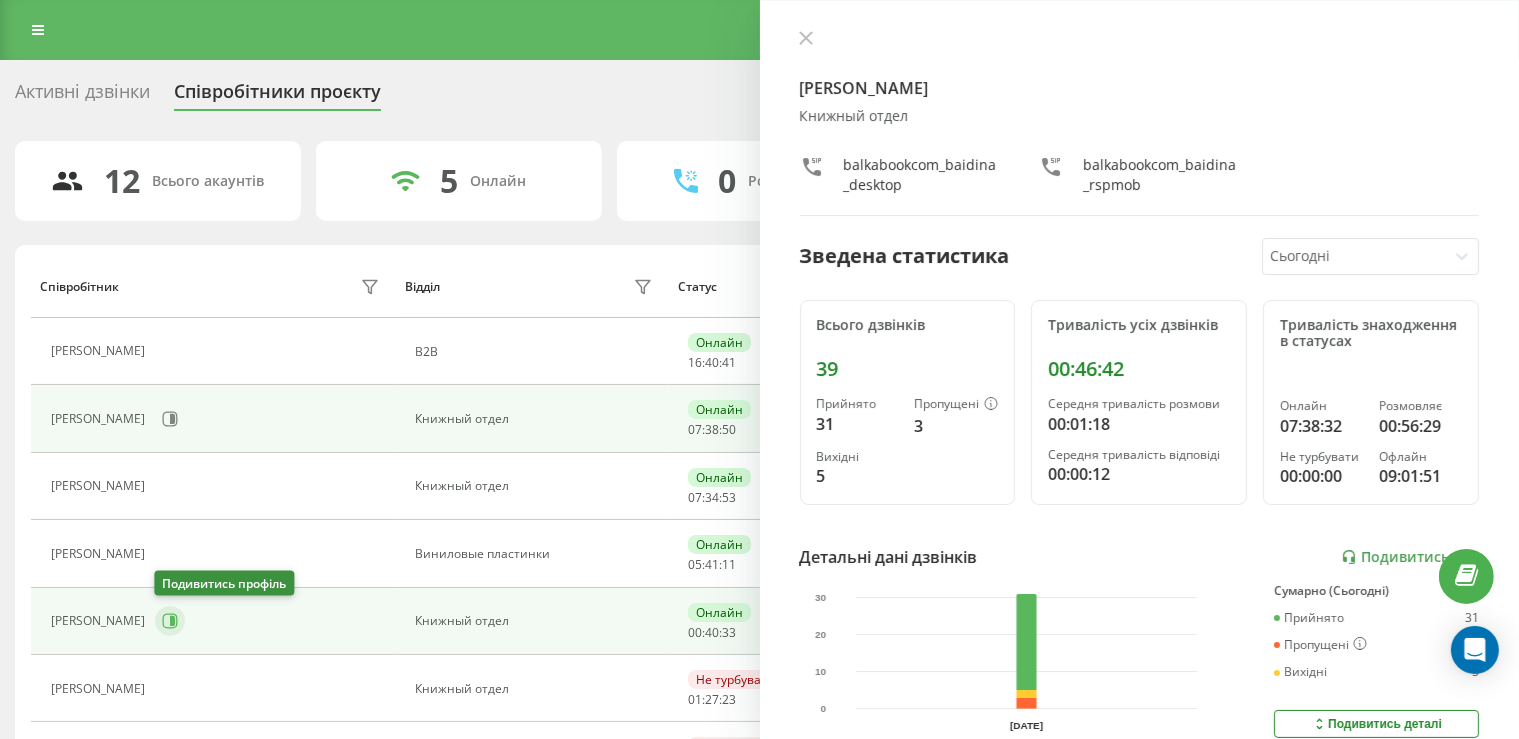 click 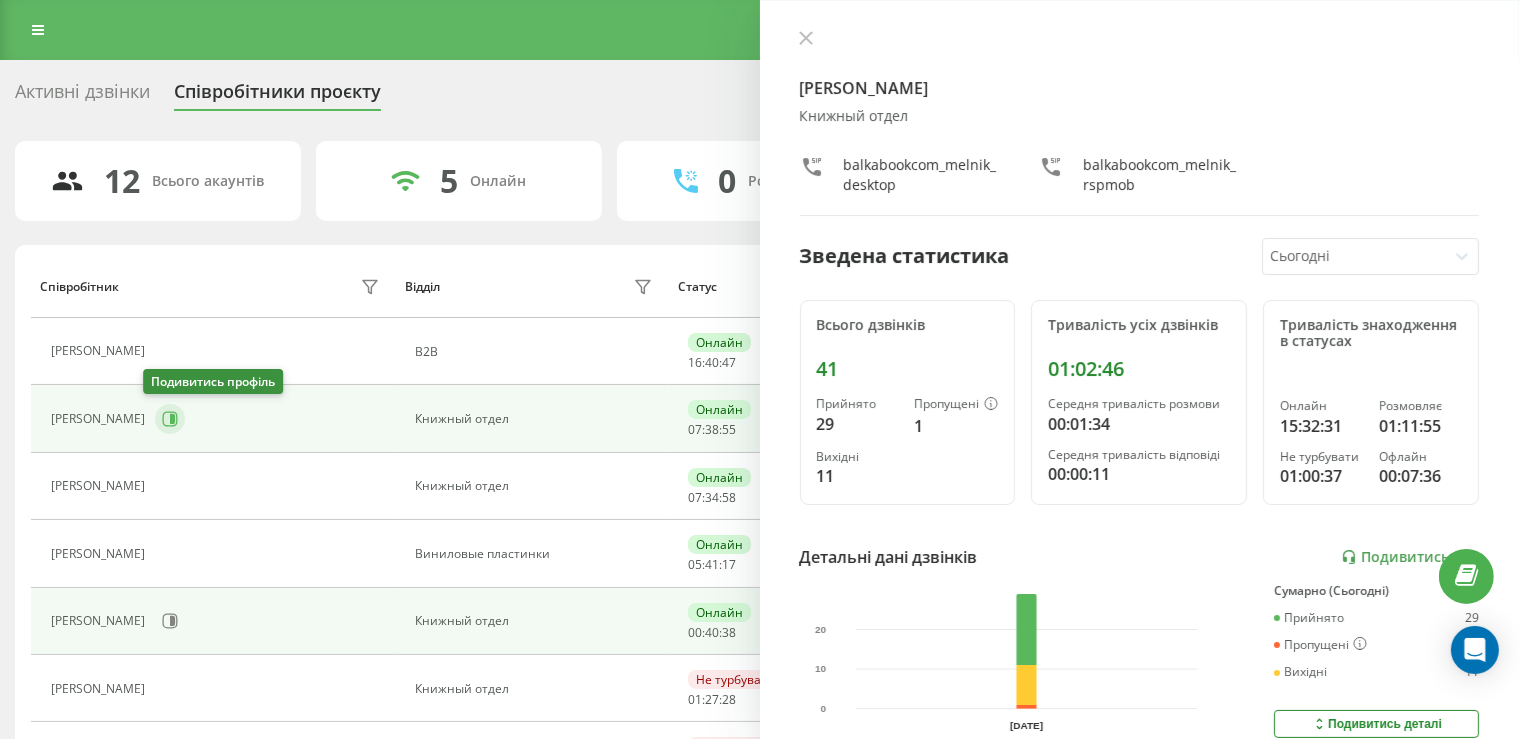click 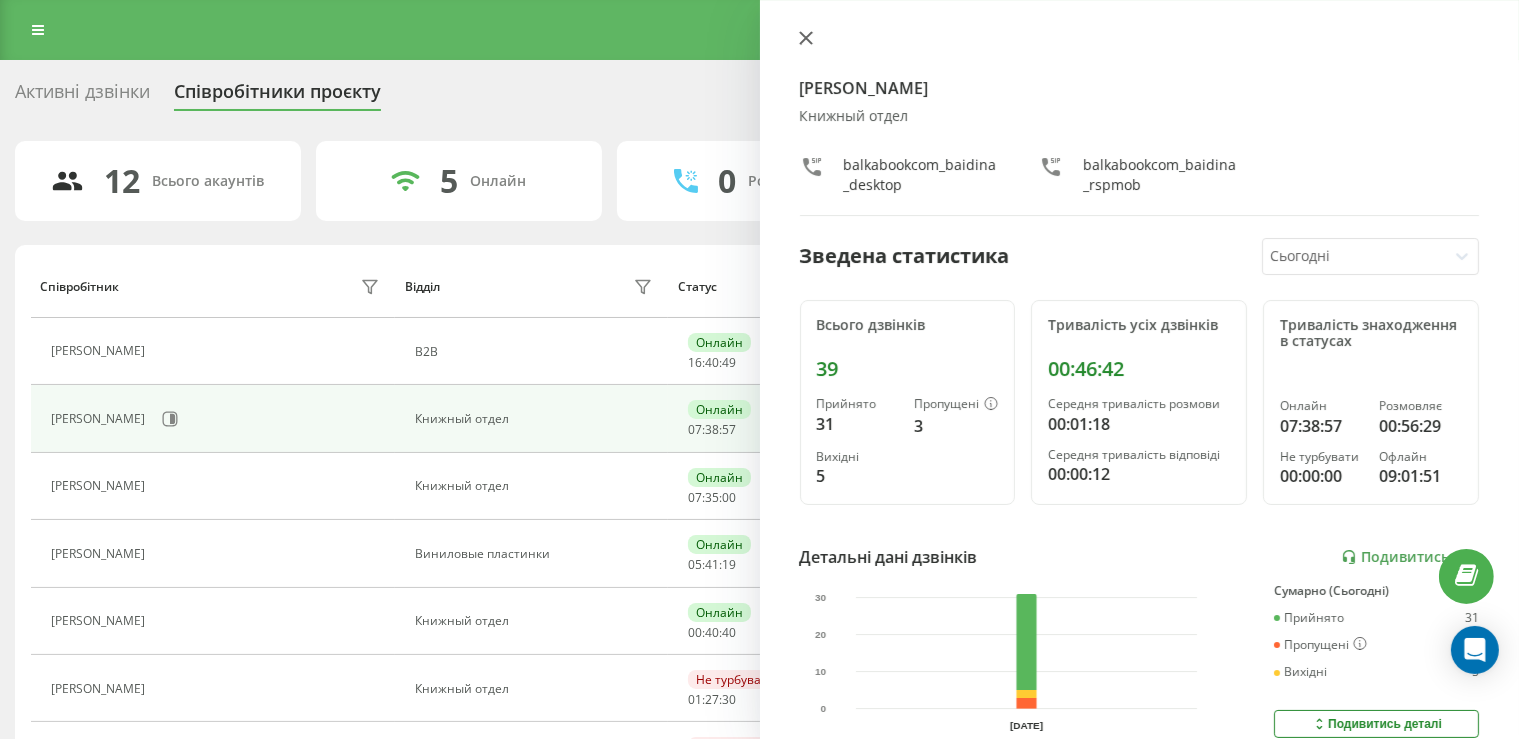 click 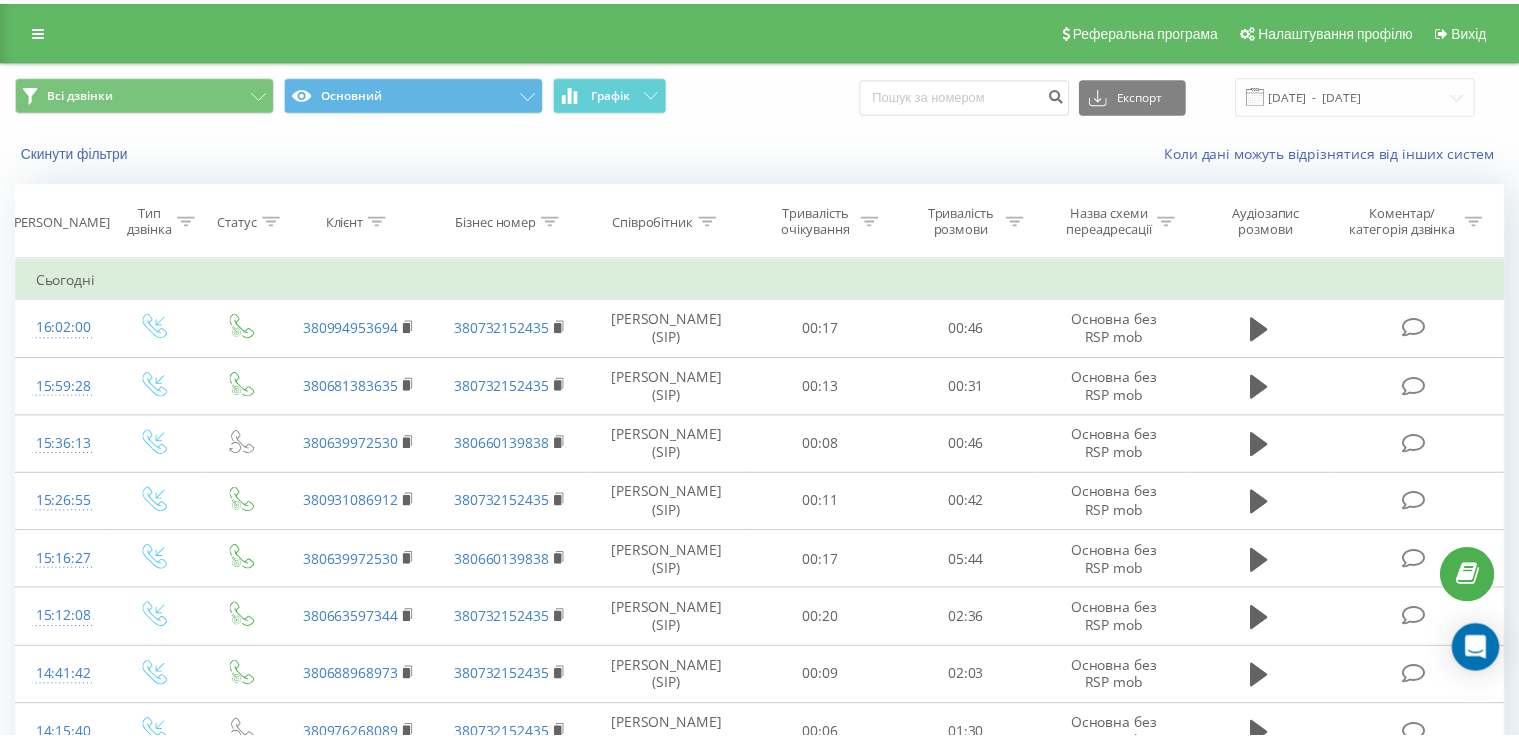 scroll, scrollTop: 0, scrollLeft: 0, axis: both 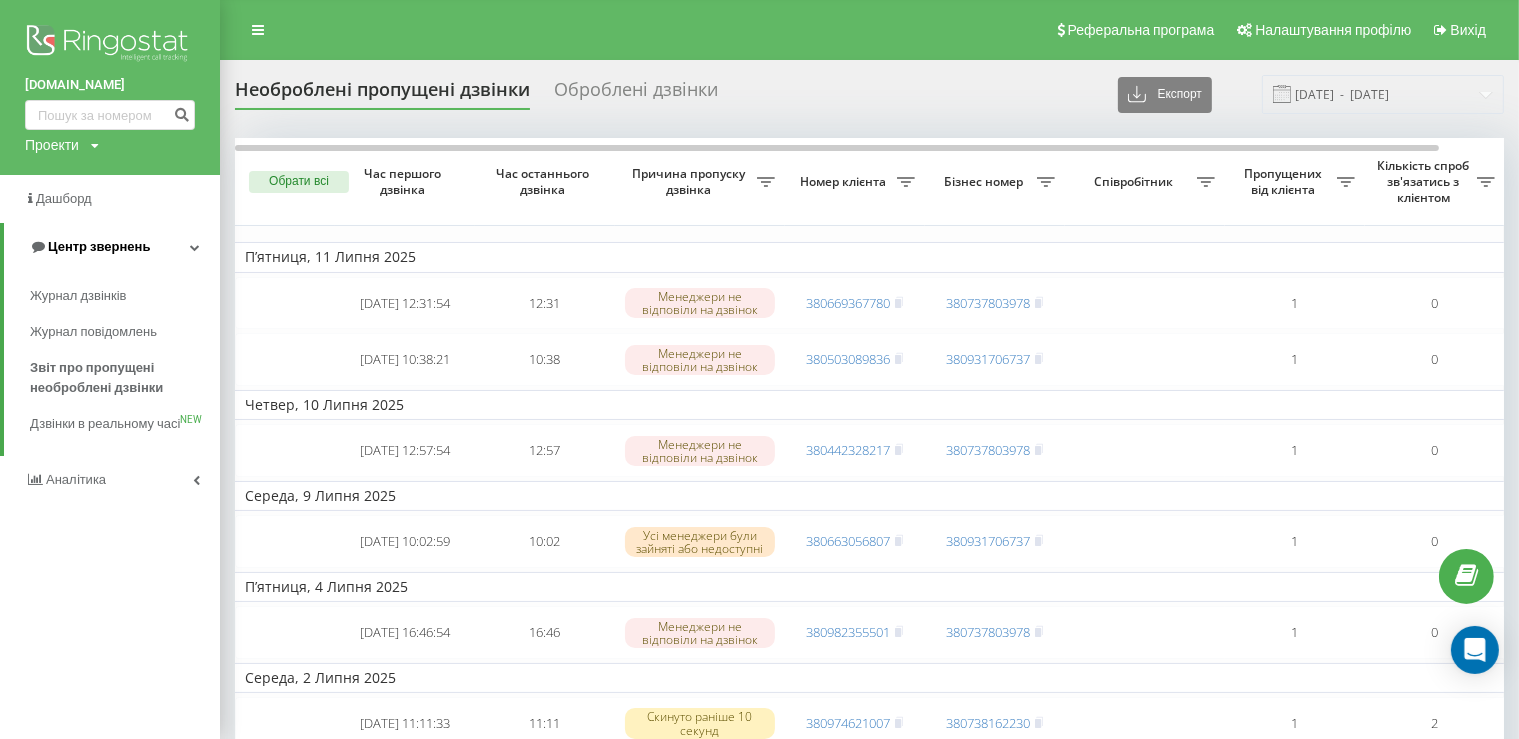 click on "Центр звернень" at bounding box center (112, 247) 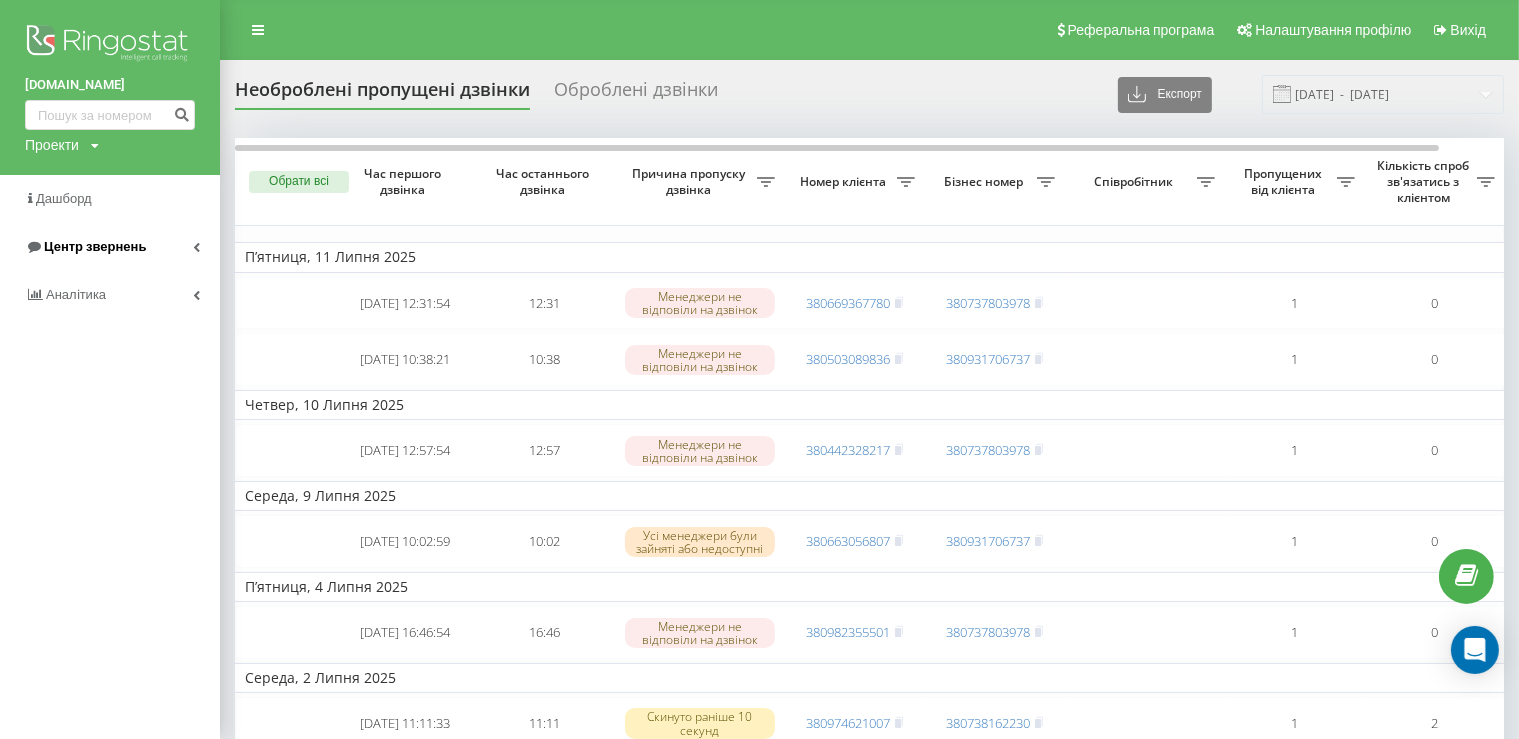 click on "Центр звернень" at bounding box center [110, 247] 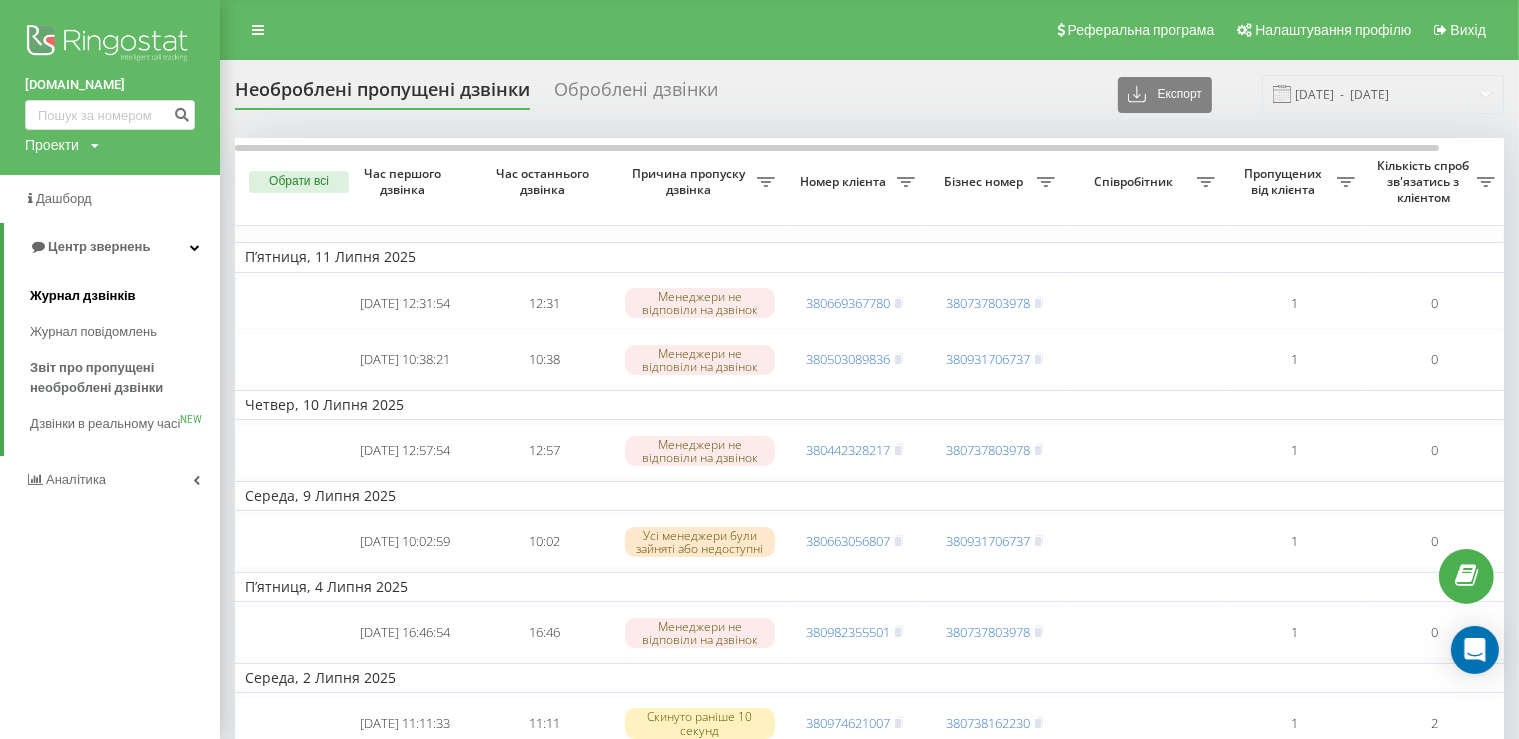 click on "Журнал дзвінків" at bounding box center [83, 296] 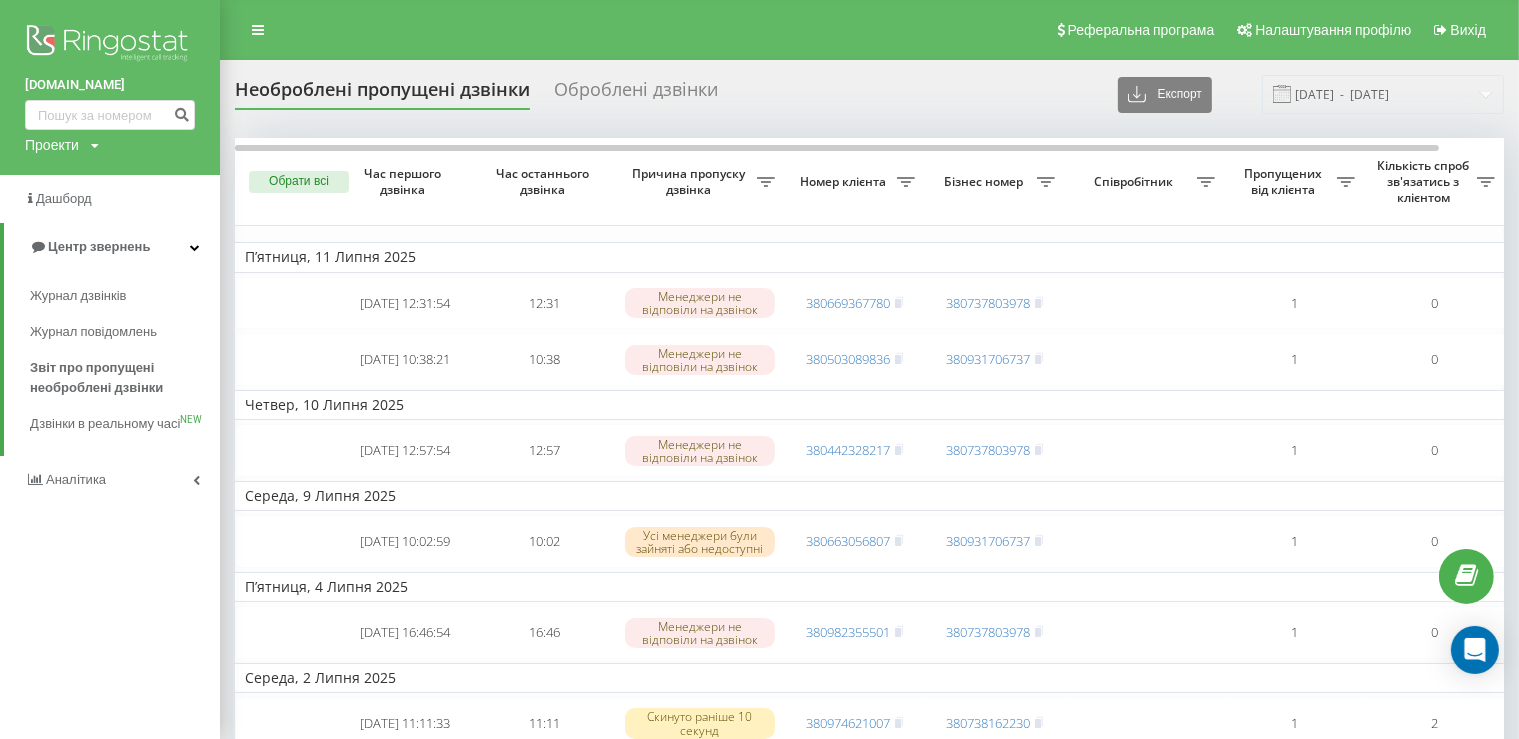 click on "Необроблені пропущені дзвінки" at bounding box center [382, 94] 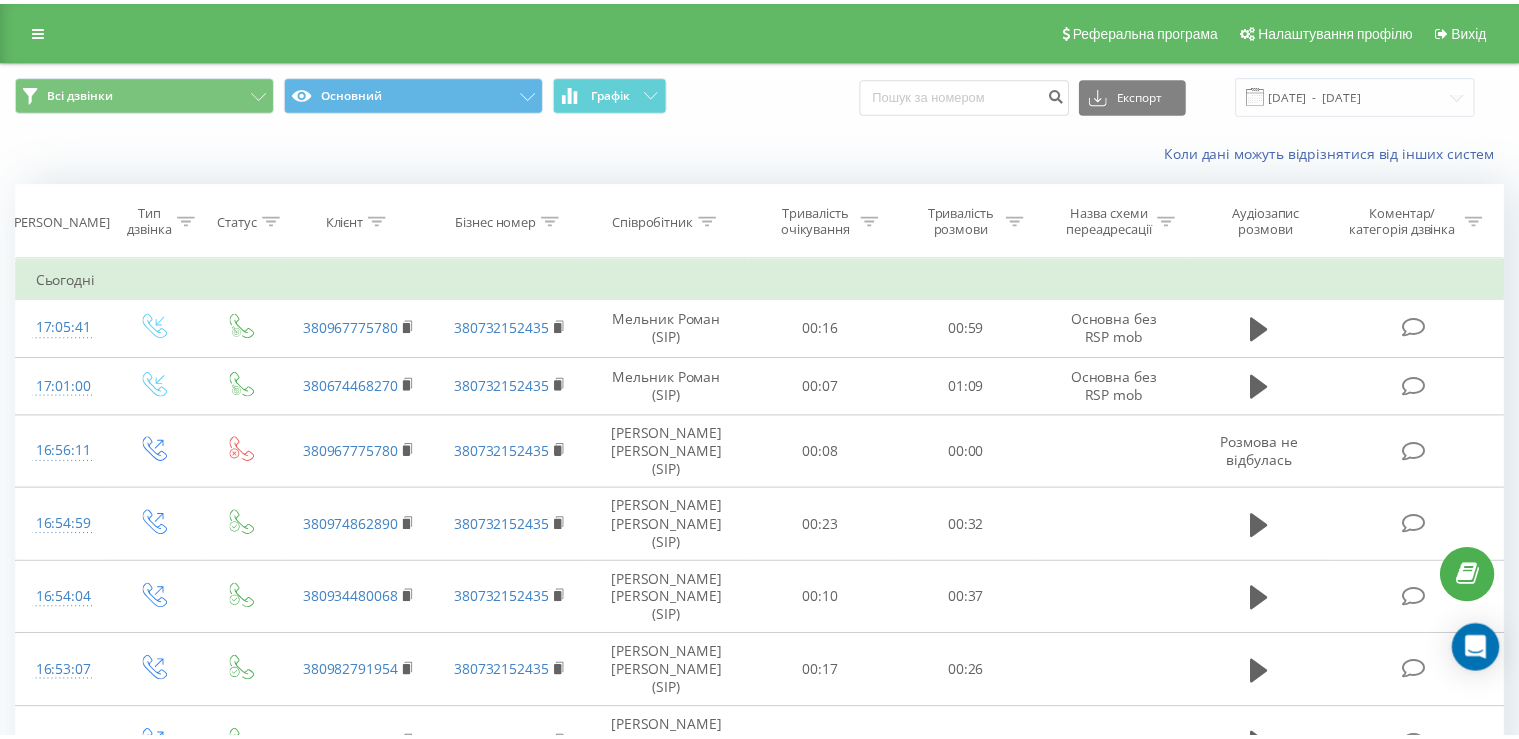 scroll, scrollTop: 0, scrollLeft: 0, axis: both 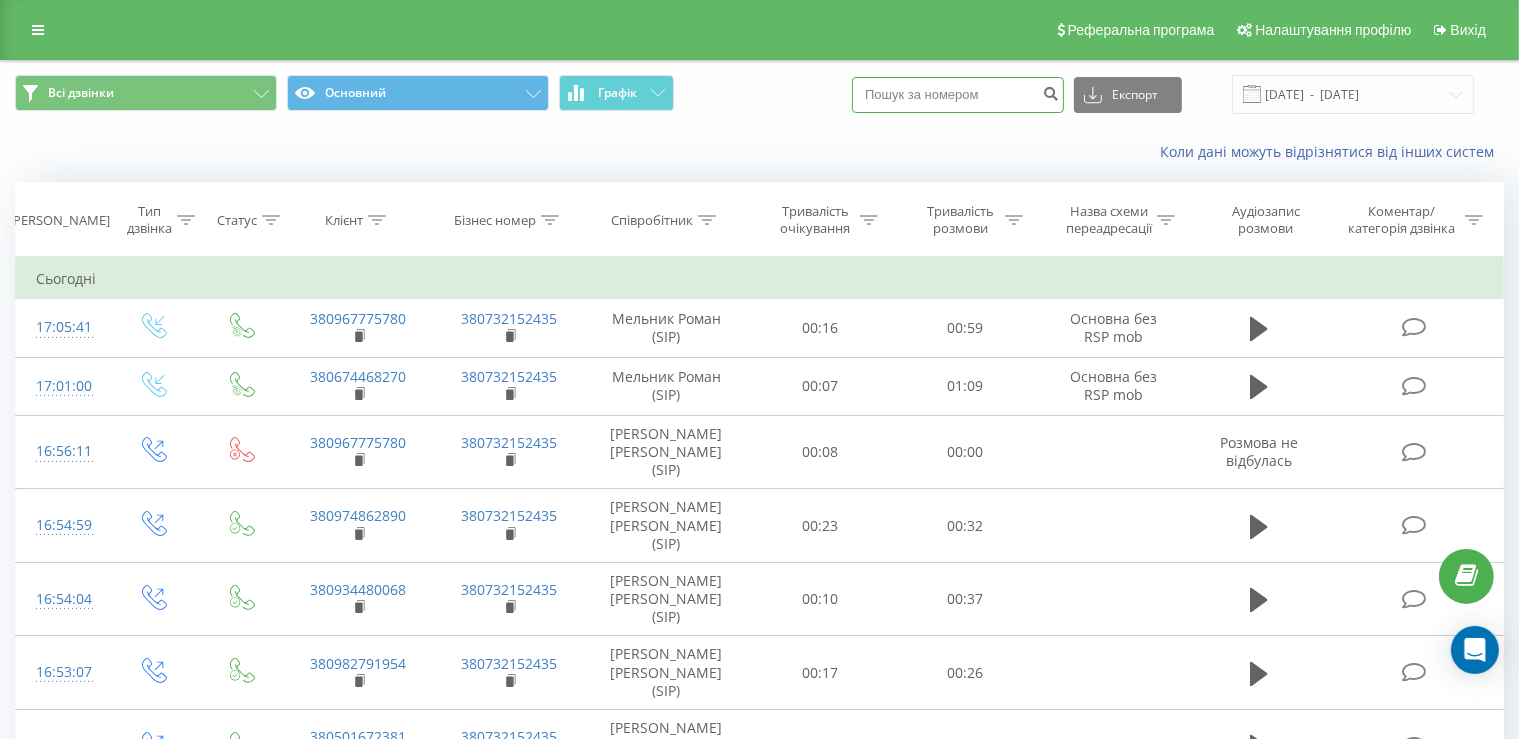 click at bounding box center (958, 95) 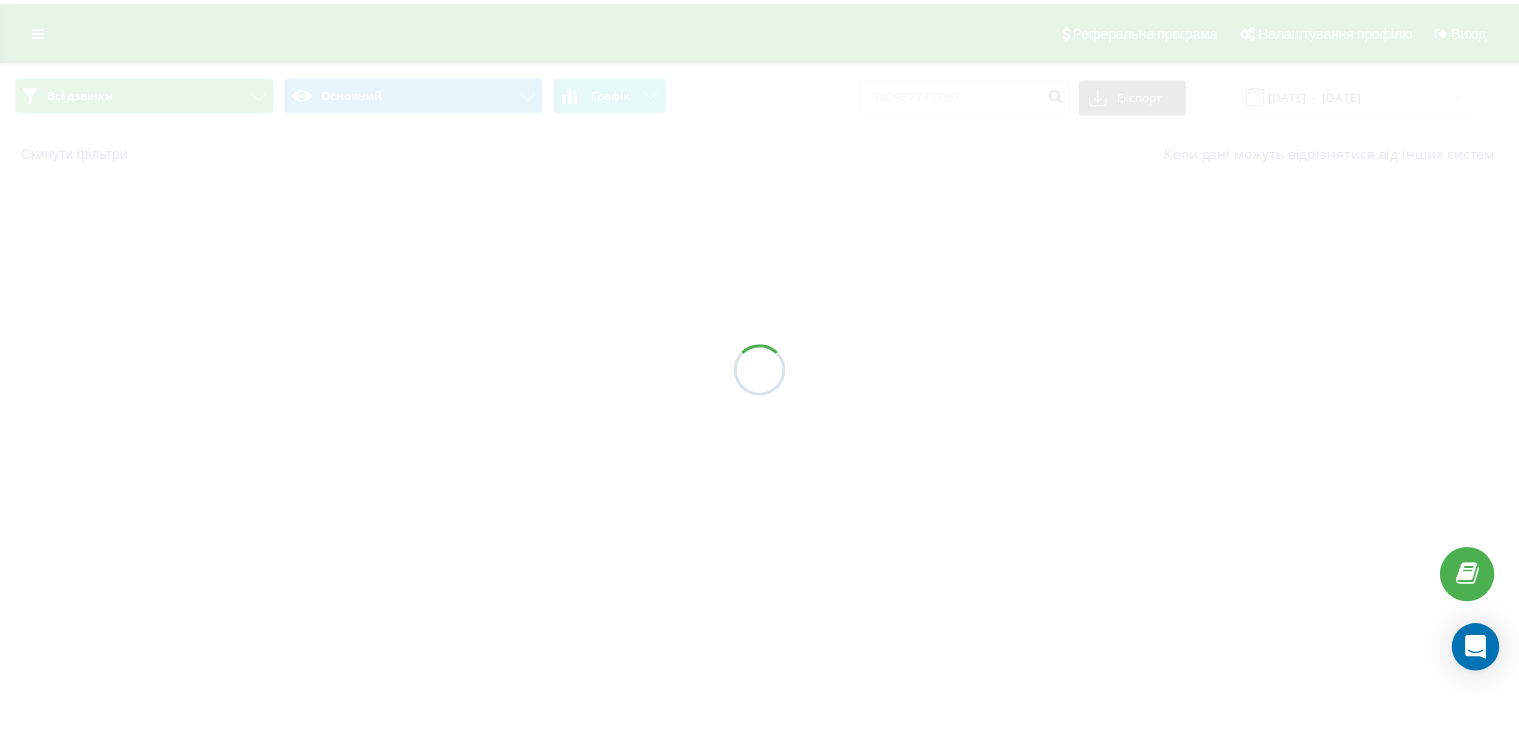 scroll, scrollTop: 0, scrollLeft: 0, axis: both 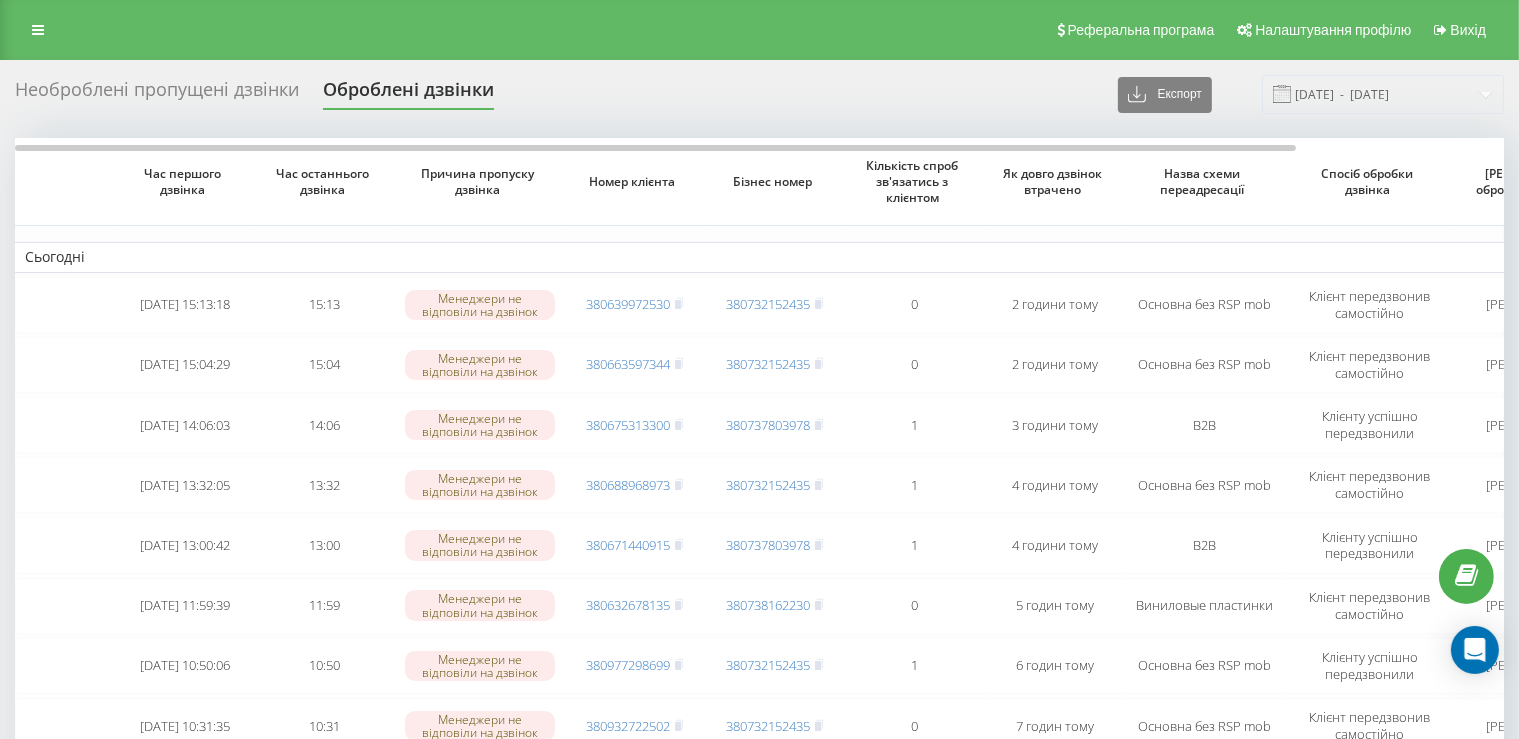 click on "Необроблені пропущені дзвінки" at bounding box center [157, 94] 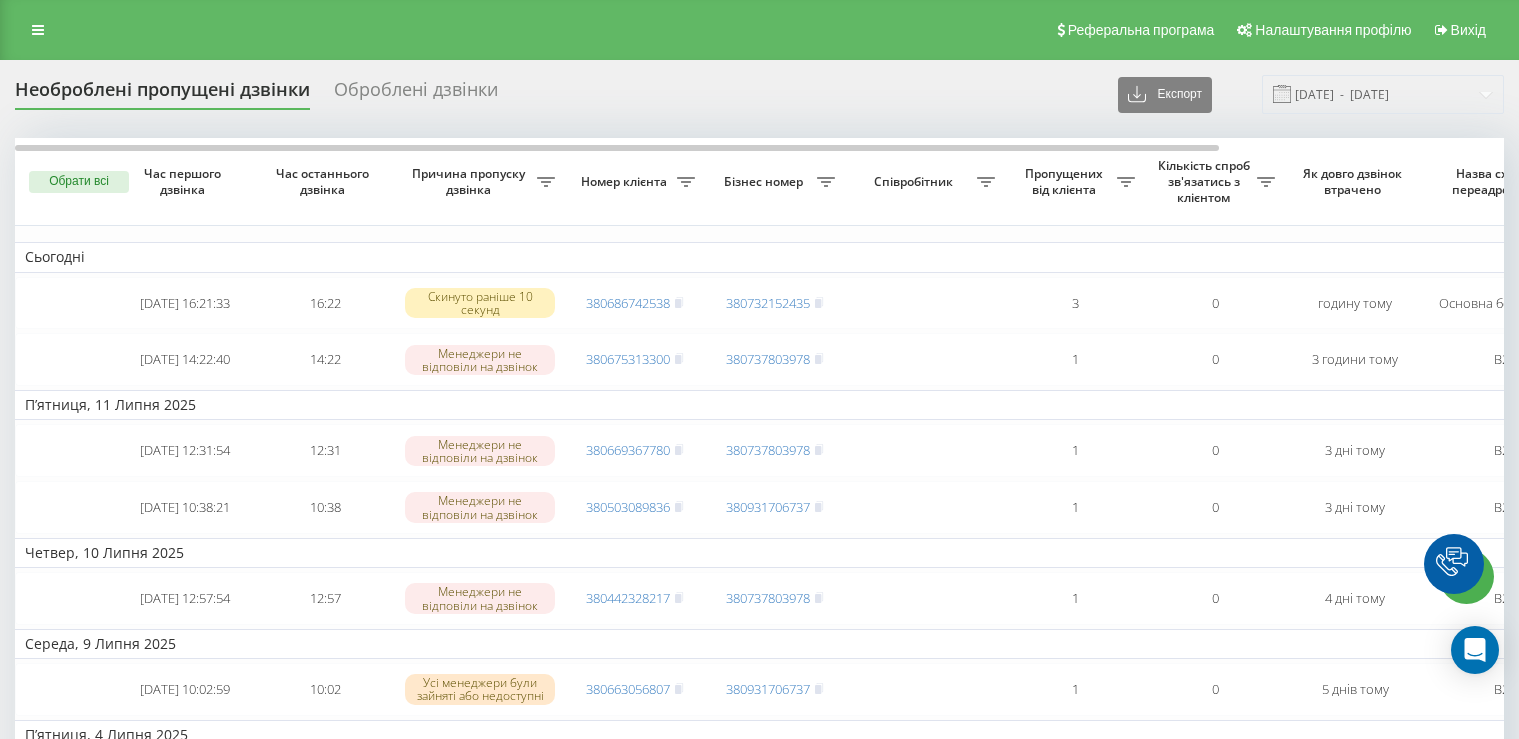scroll, scrollTop: 0, scrollLeft: 0, axis: both 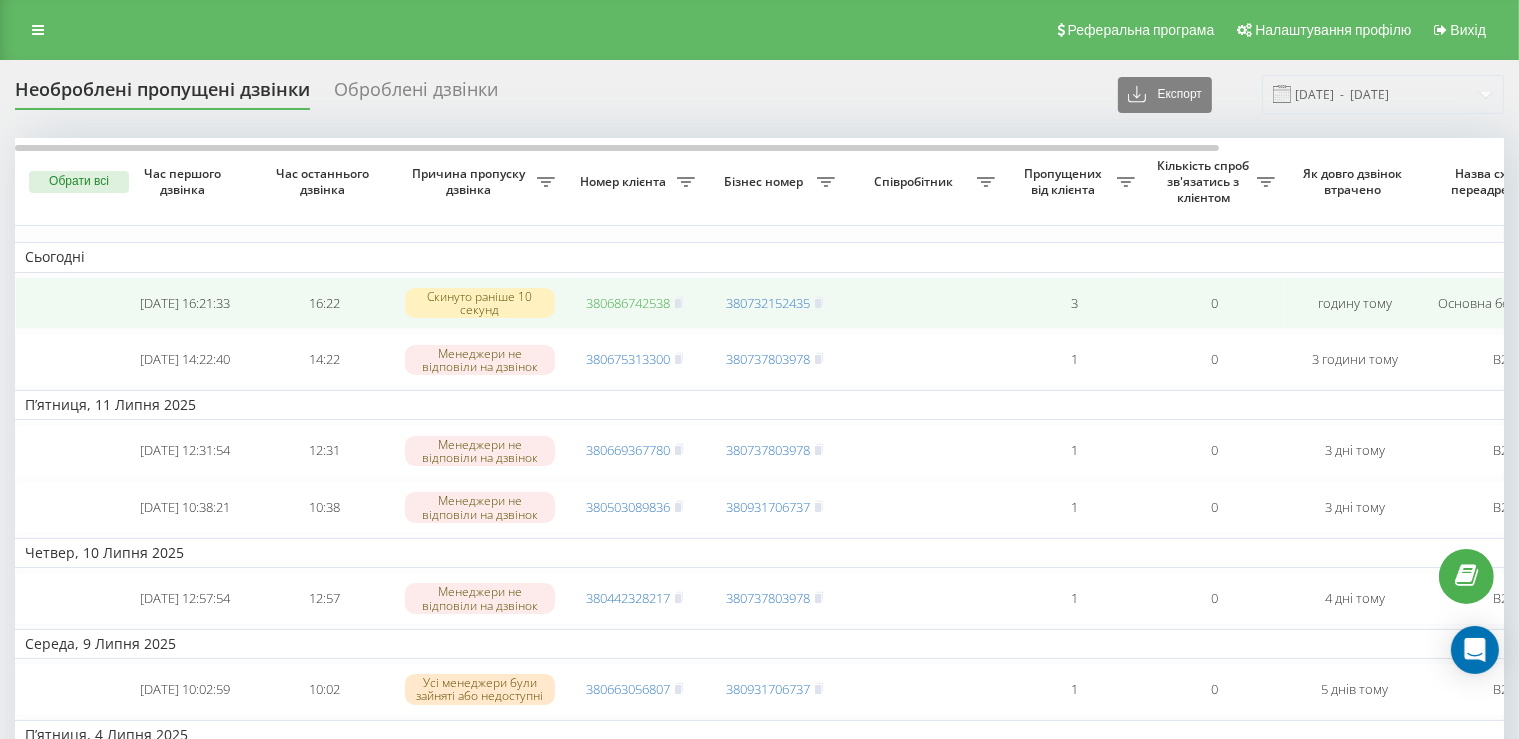 click on "380686742538" at bounding box center (628, 303) 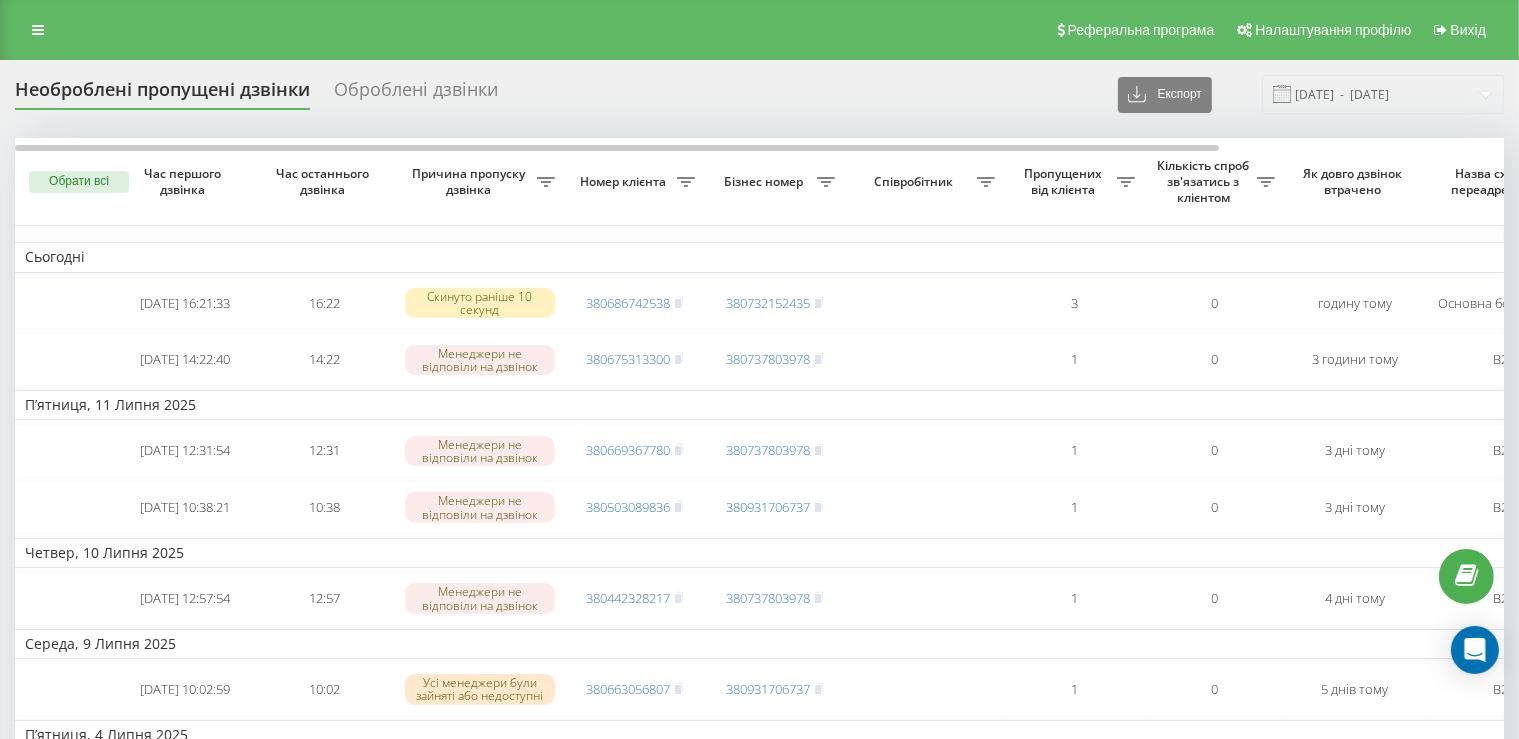 click on "Оброблені дзвінки" at bounding box center [416, 94] 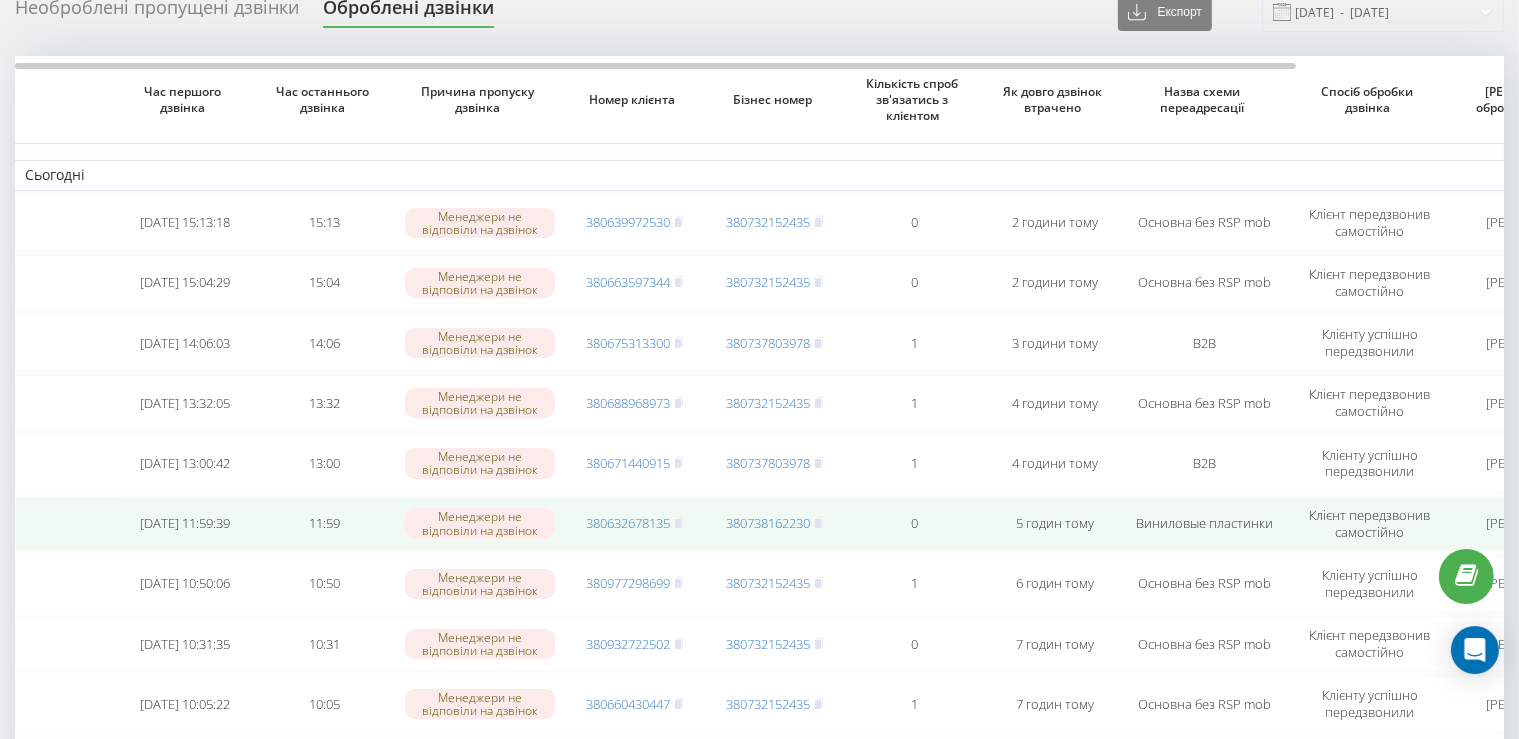 scroll, scrollTop: 0, scrollLeft: 0, axis: both 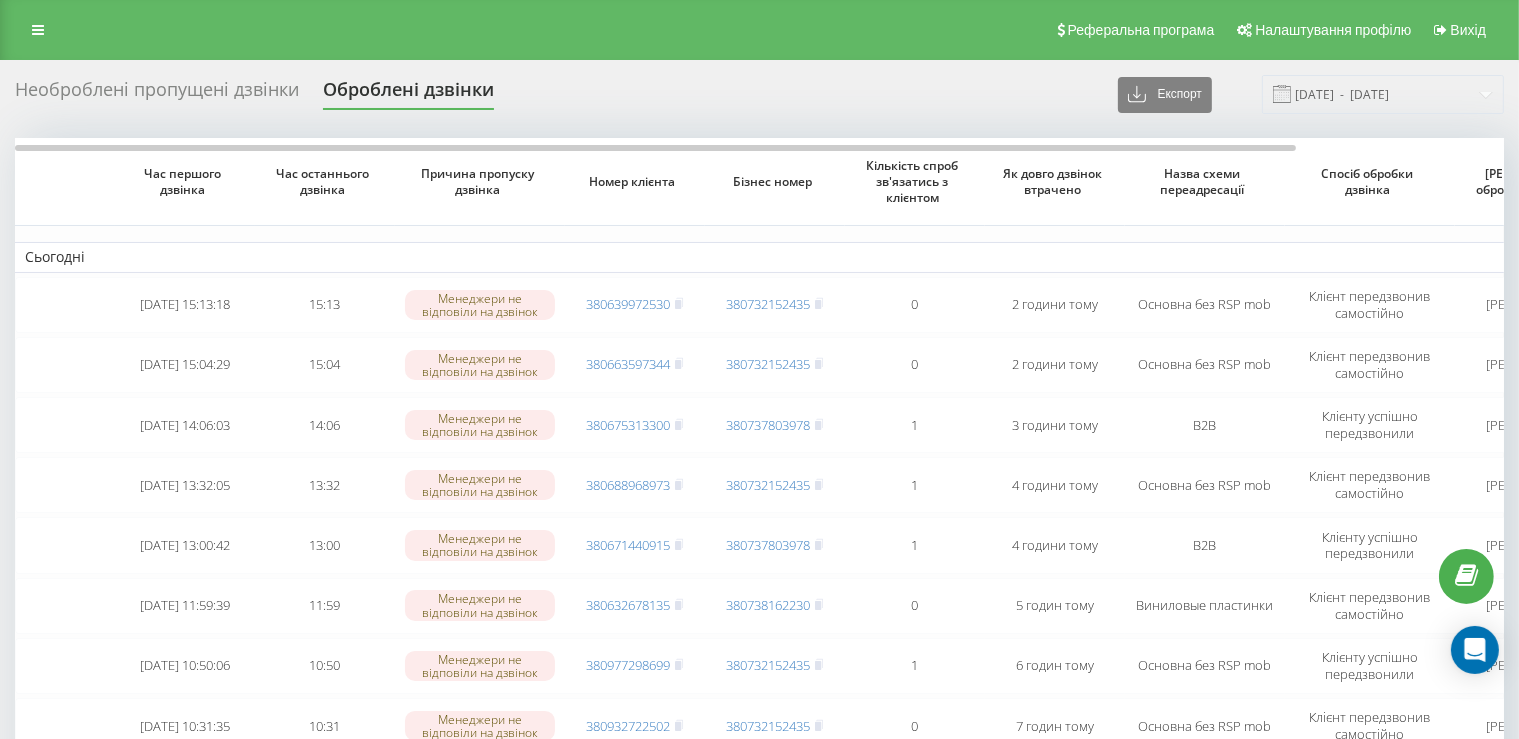 click on "Необроблені пропущені дзвінки" at bounding box center (157, 94) 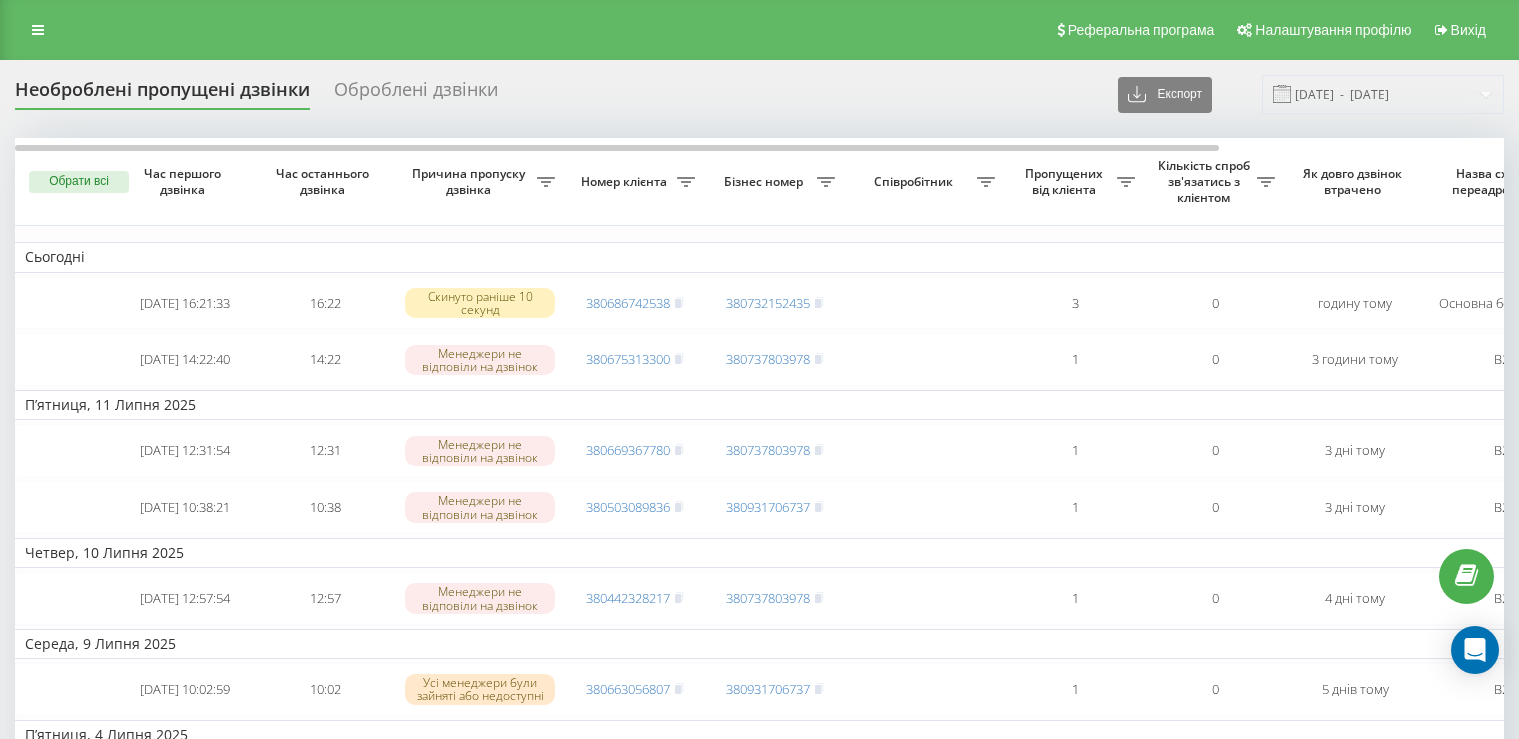 scroll, scrollTop: 0, scrollLeft: 0, axis: both 